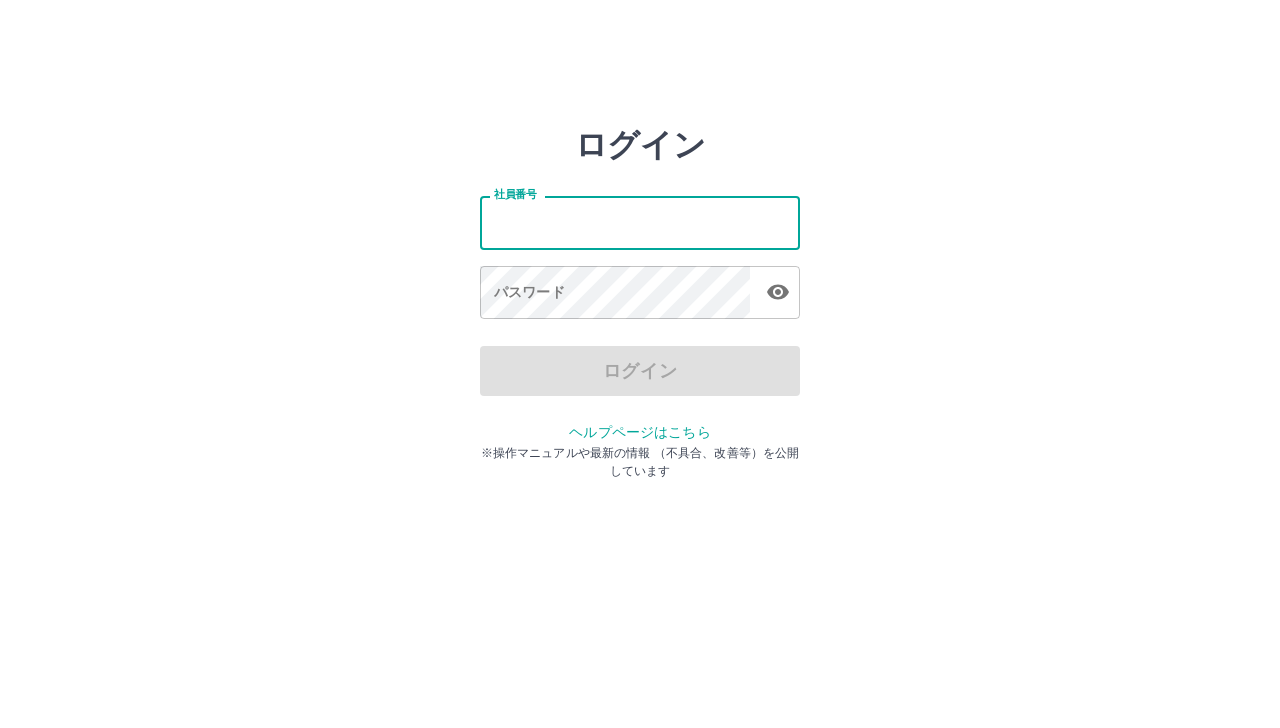 scroll, scrollTop: 0, scrollLeft: 0, axis: both 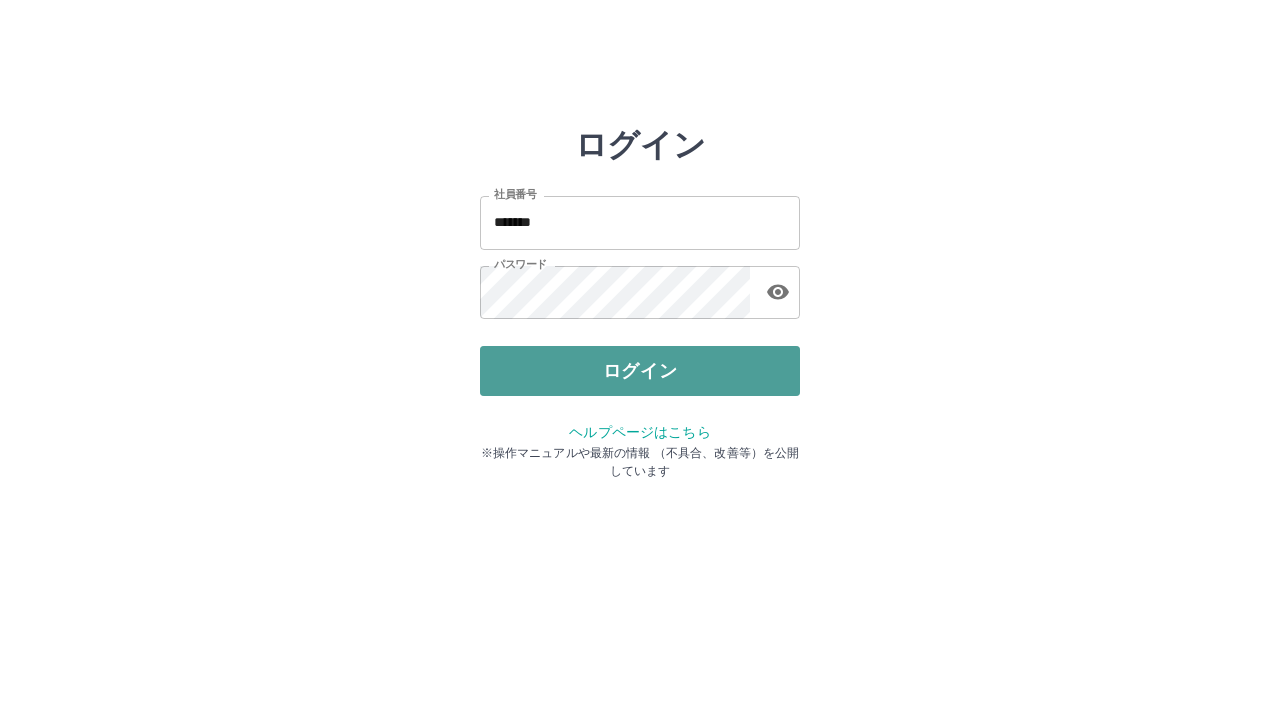 click on "ログイン" at bounding box center (640, 371) 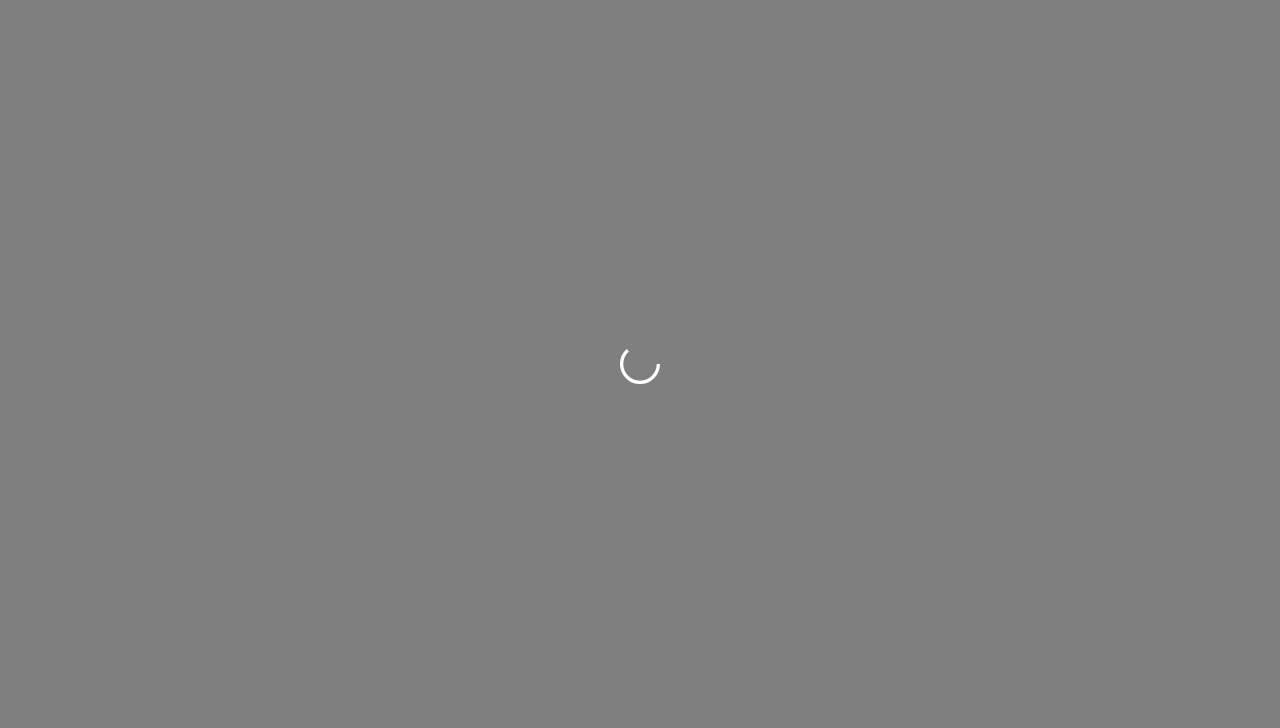 scroll, scrollTop: 0, scrollLeft: 0, axis: both 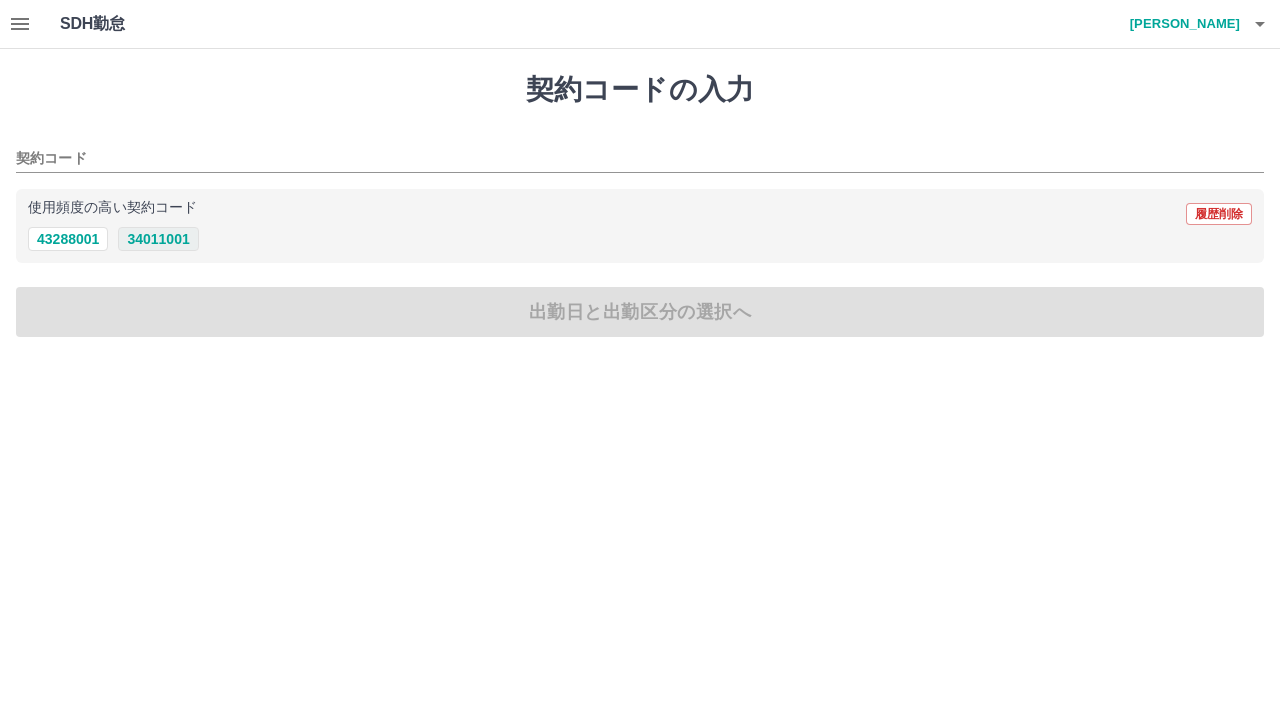 click on "34011001" at bounding box center [158, 239] 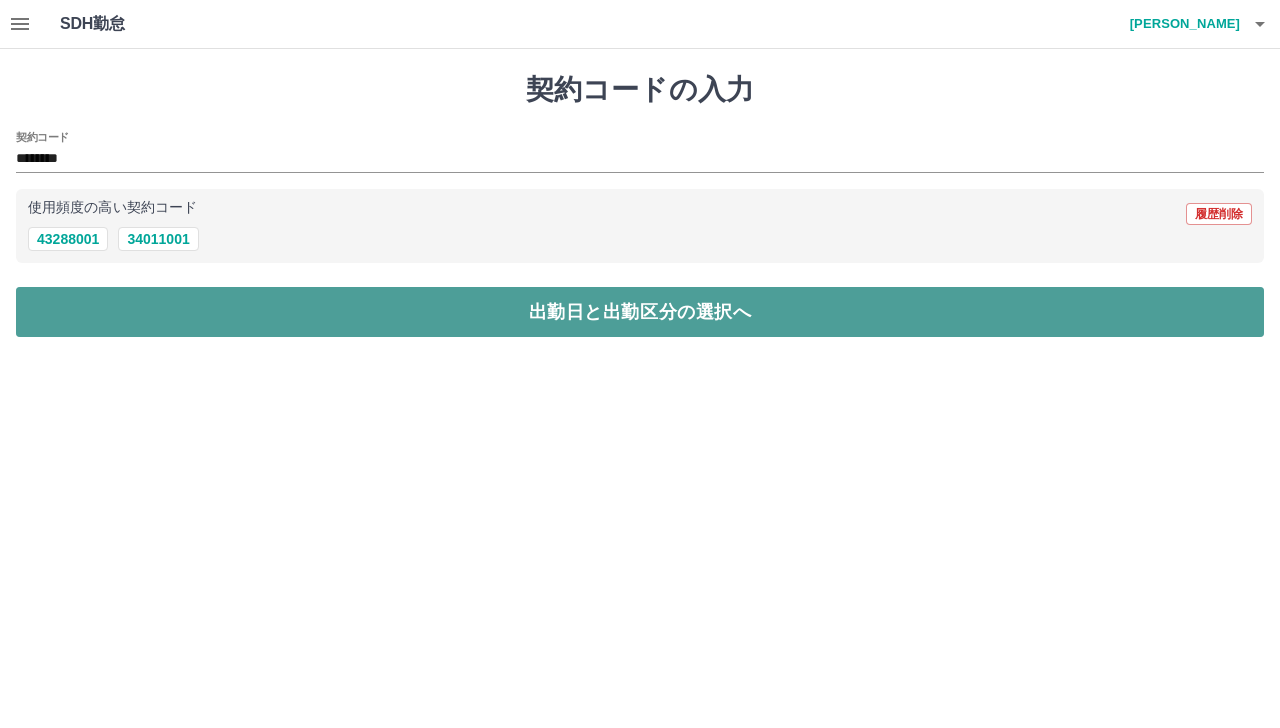 click on "出勤日と出勤区分の選択へ" at bounding box center [640, 312] 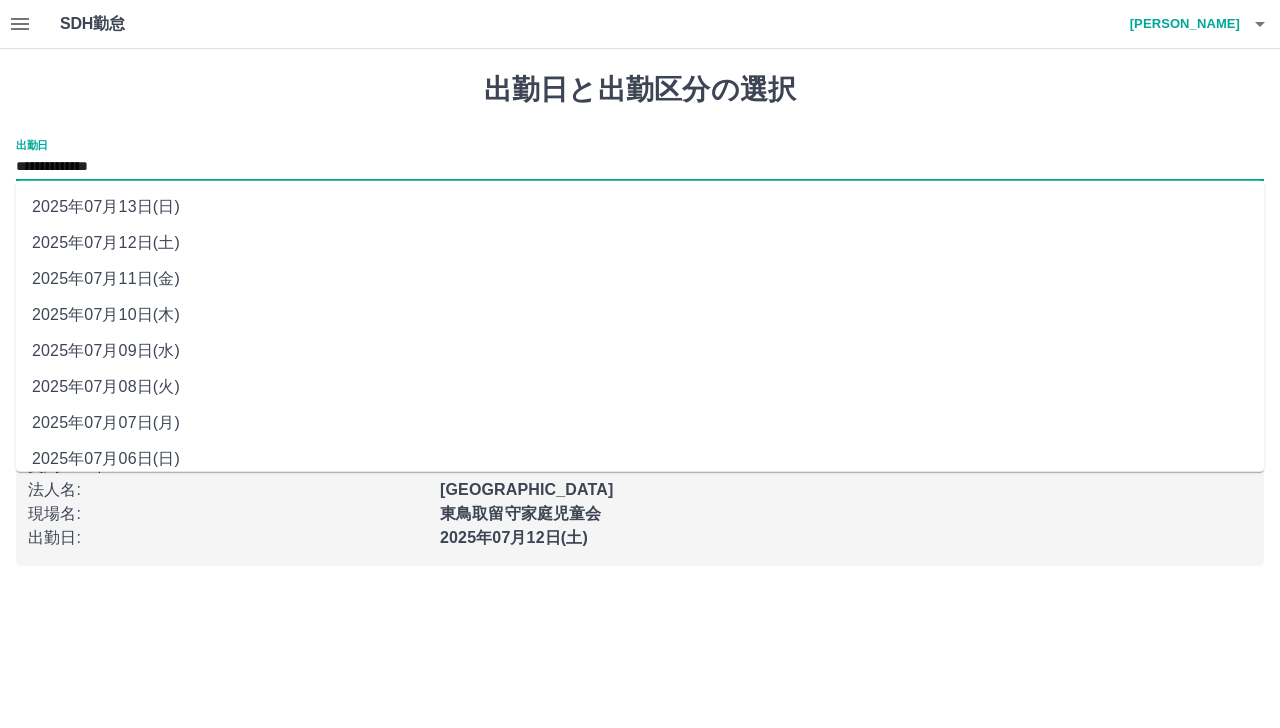 click on "**********" at bounding box center (640, 167) 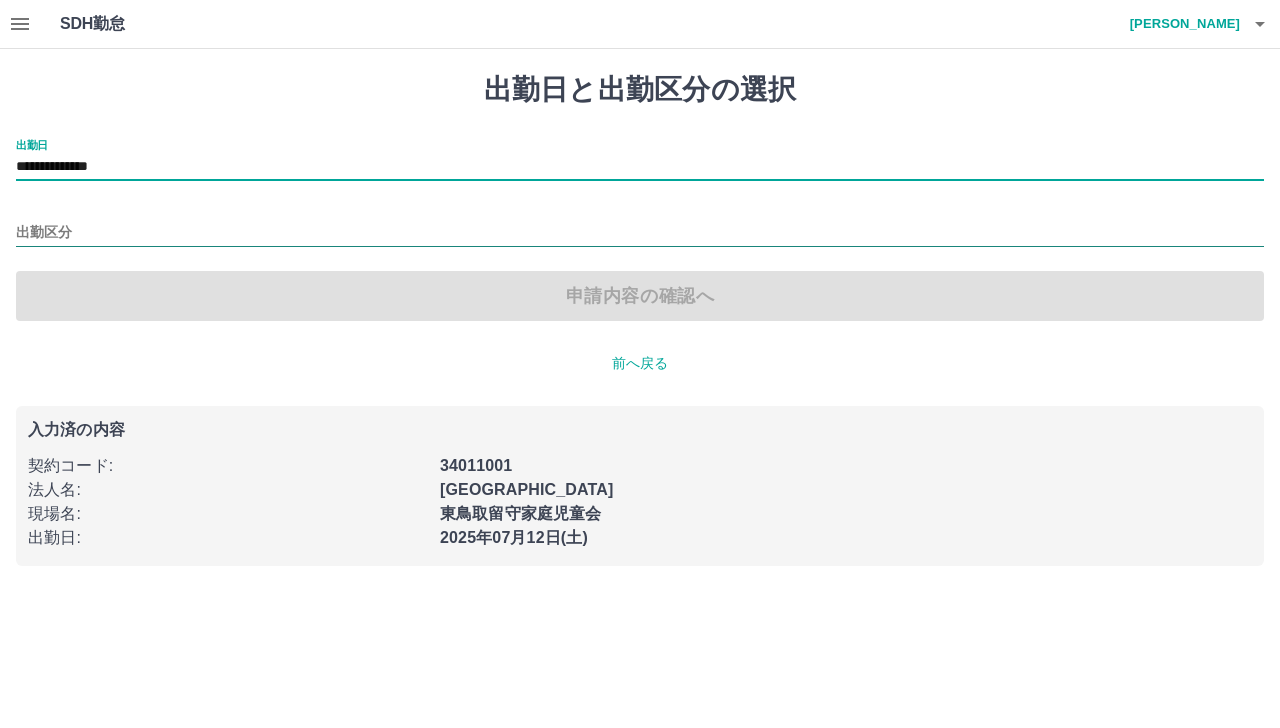 click on "出勤区分" at bounding box center [640, 233] 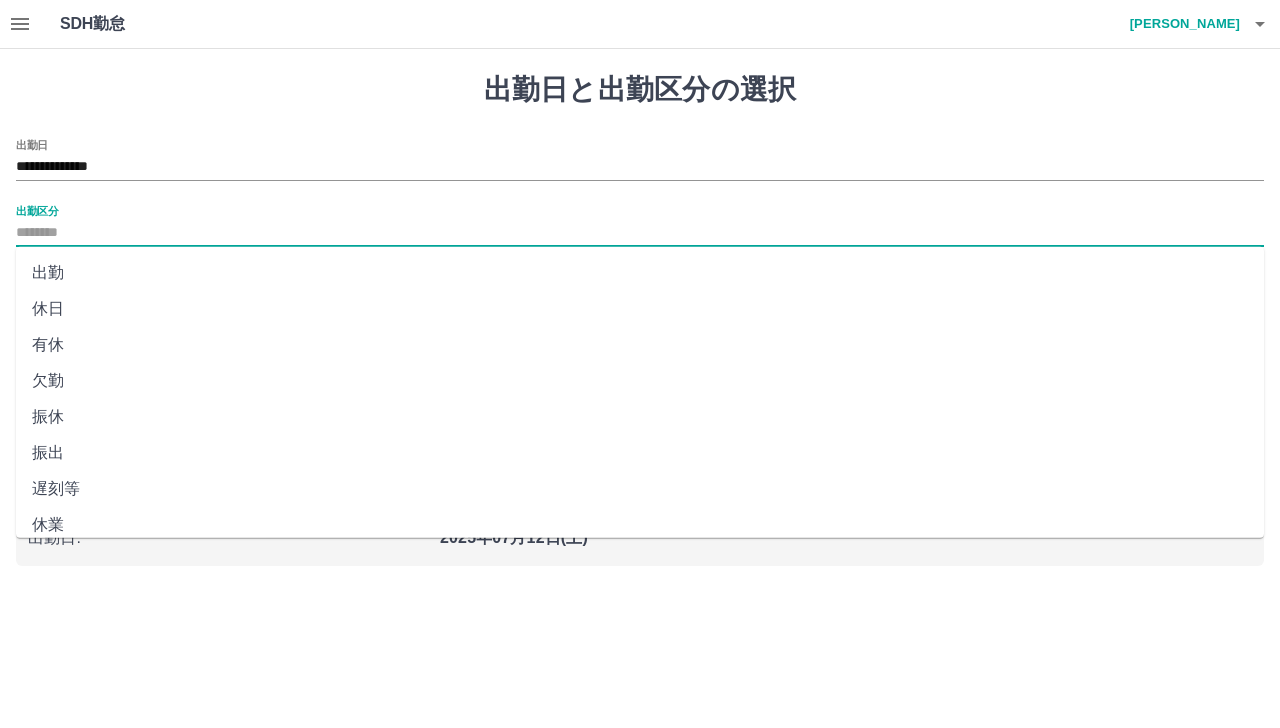 click on "出勤" at bounding box center [640, 273] 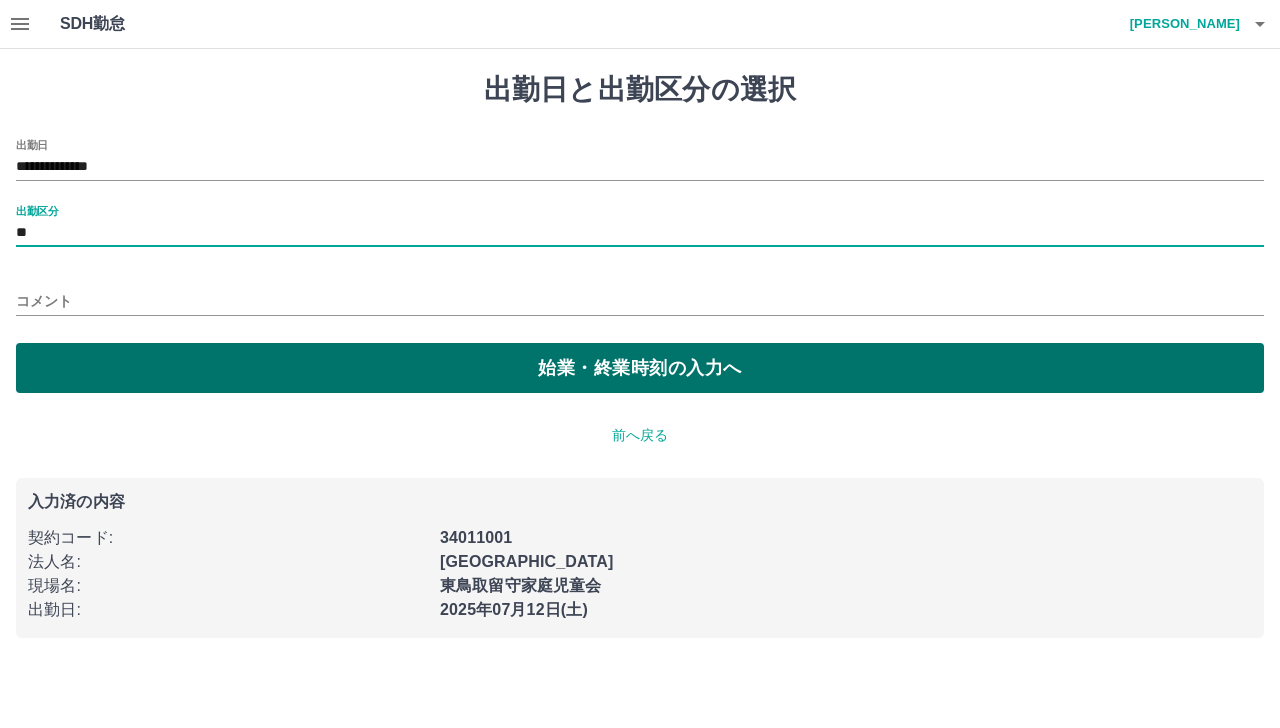 click on "始業・終業時刻の入力へ" at bounding box center [640, 368] 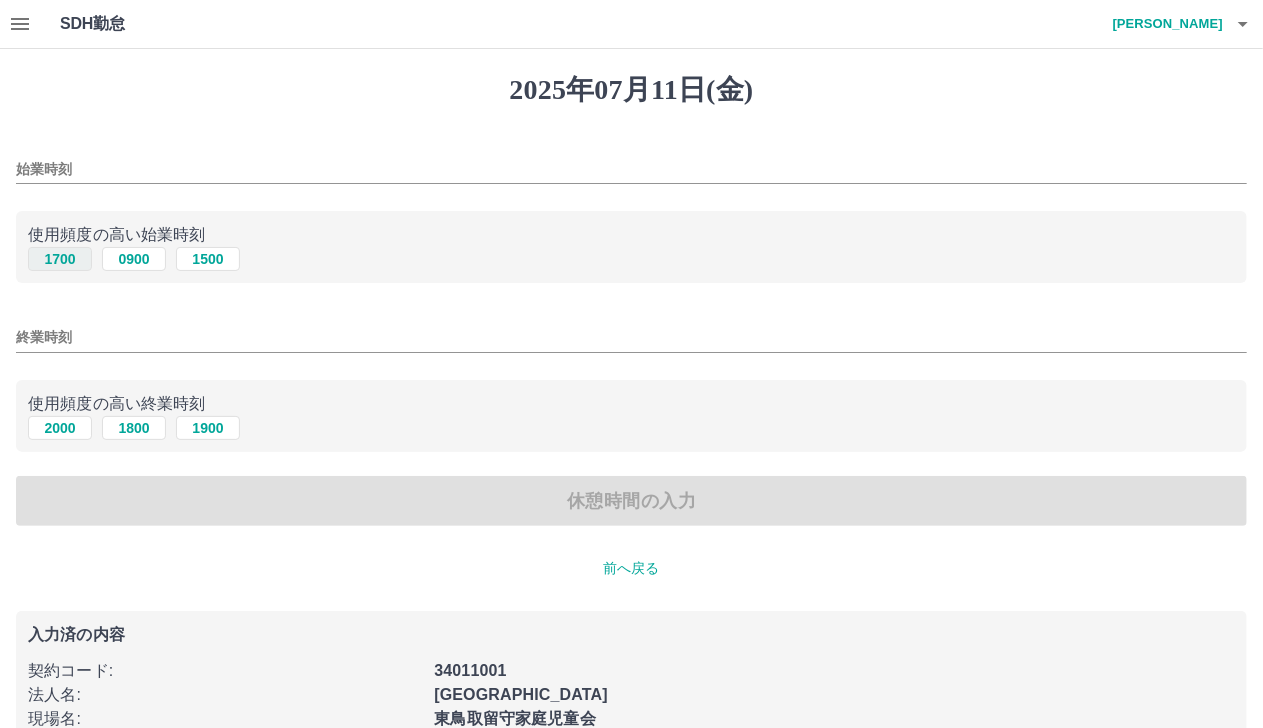 click on "1700" at bounding box center (60, 259) 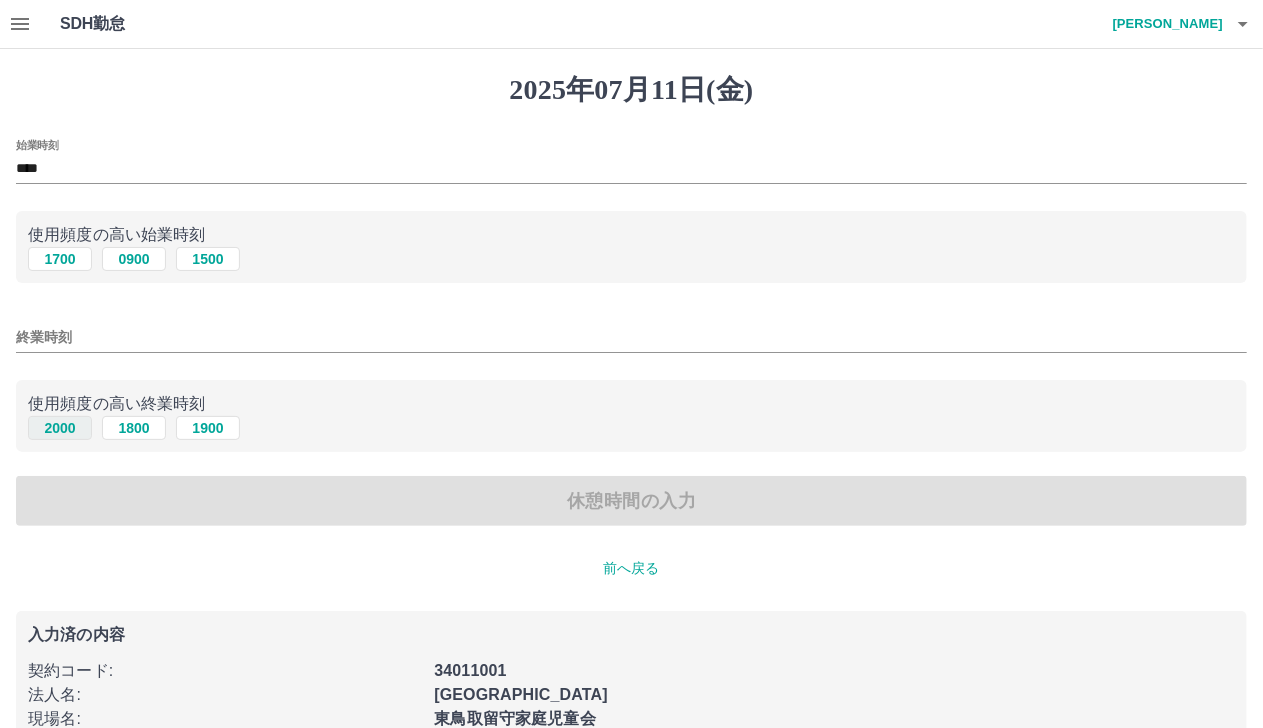 click on "2000" at bounding box center (60, 428) 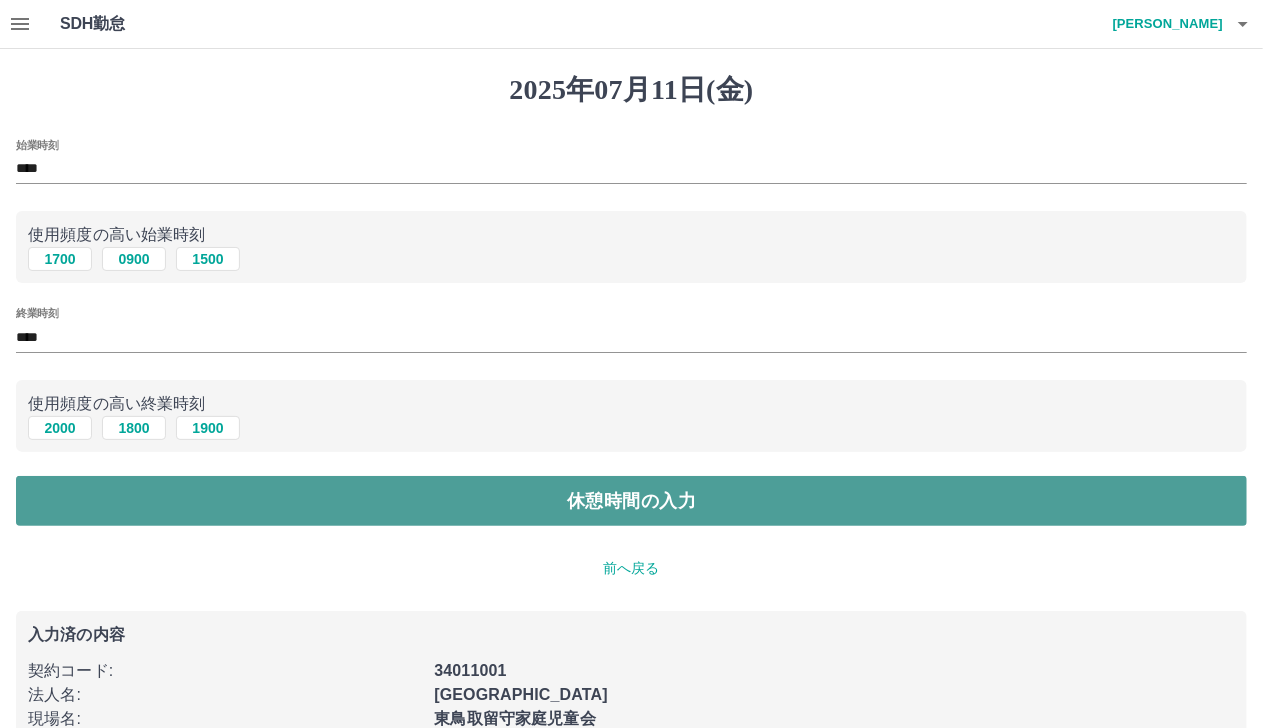 click on "休憩時間の入力" at bounding box center (631, 501) 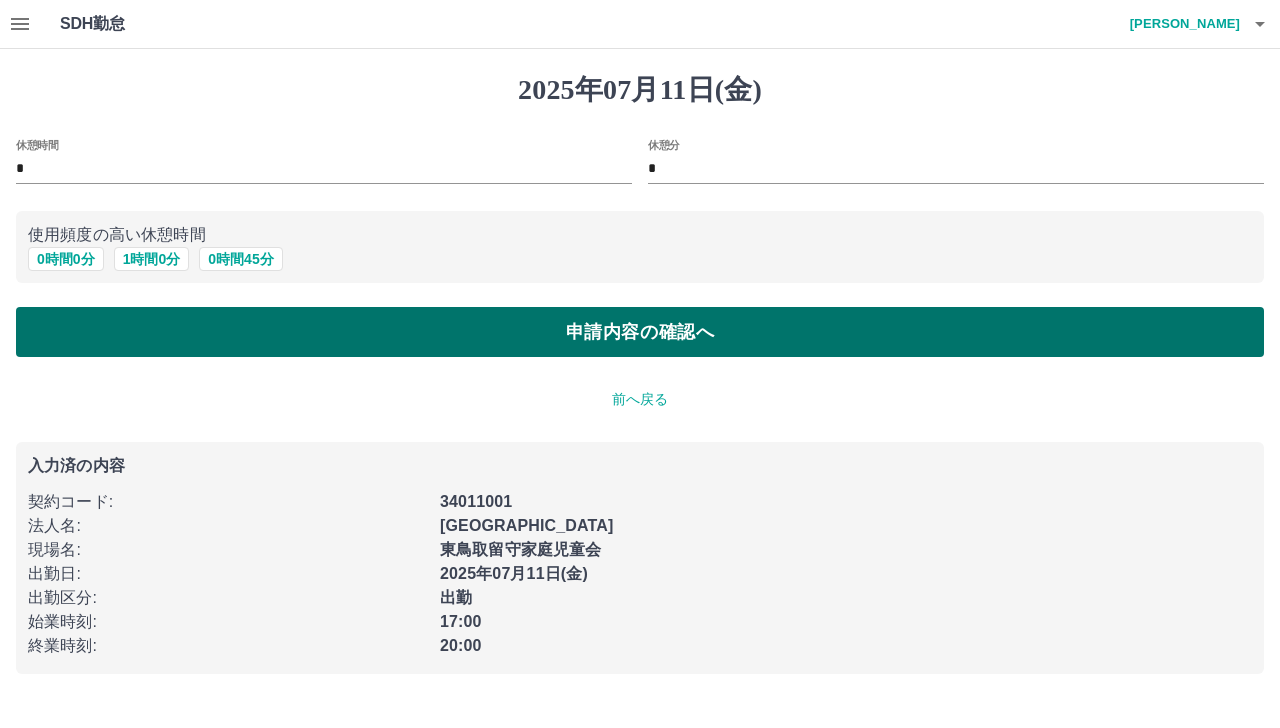 click on "申請内容の確認へ" at bounding box center (640, 332) 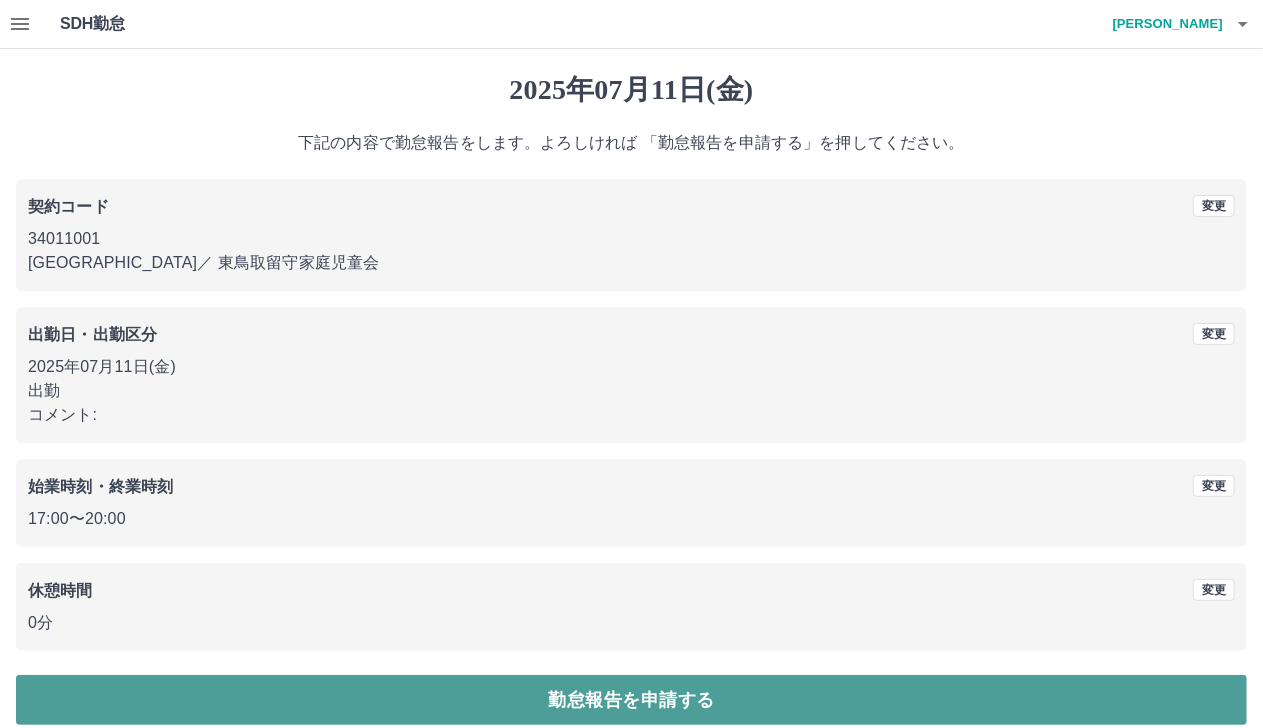 click on "勤怠報告を申請する" at bounding box center [631, 700] 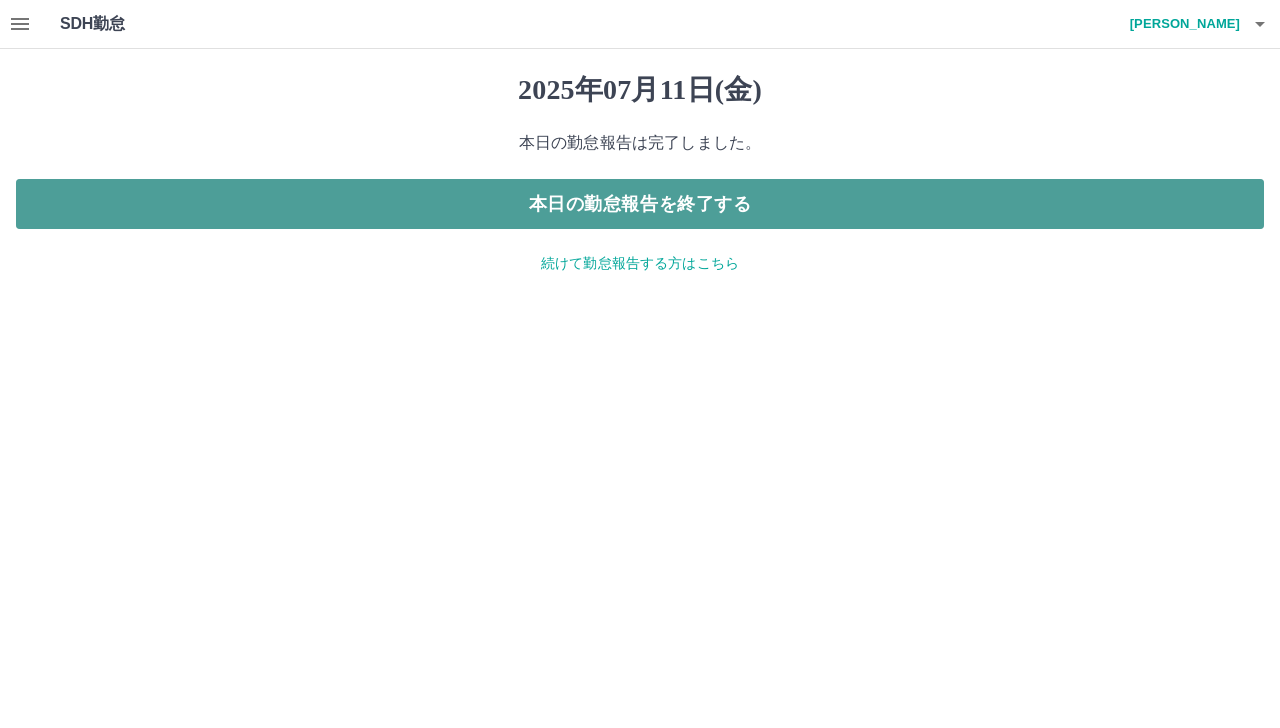 click on "本日の勤怠報告を終了する" at bounding box center (640, 204) 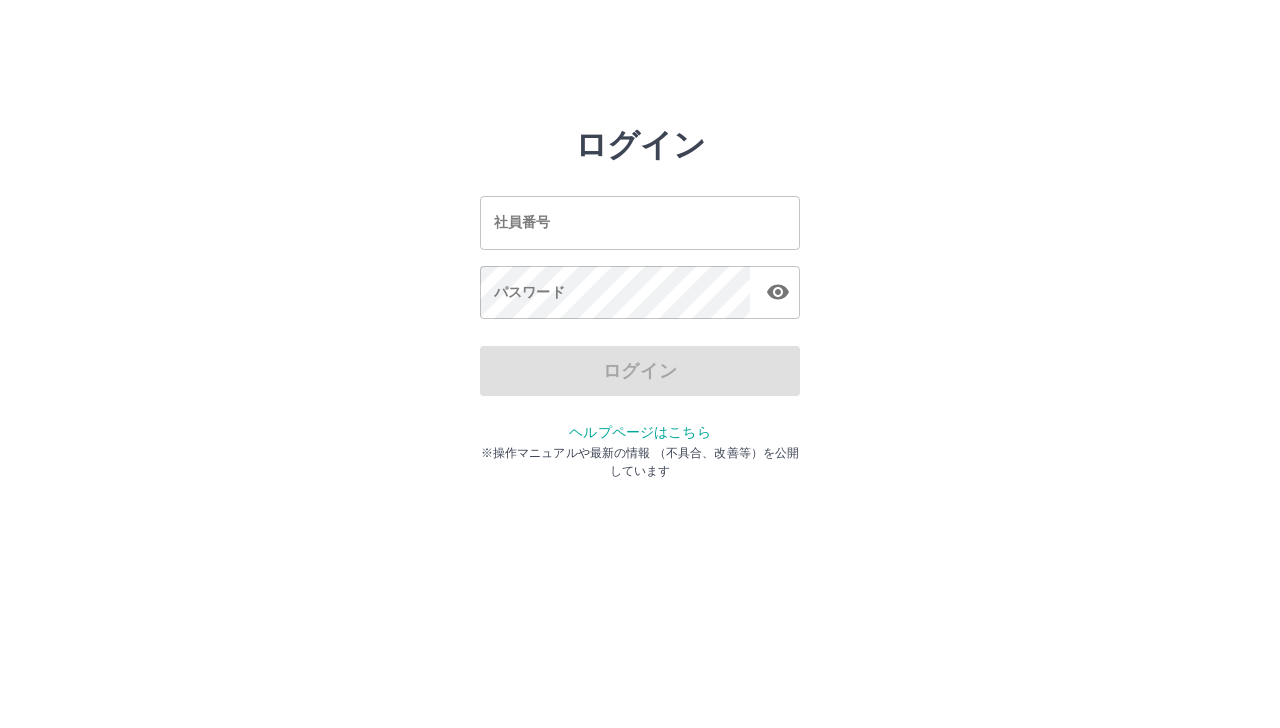 scroll, scrollTop: 0, scrollLeft: 0, axis: both 